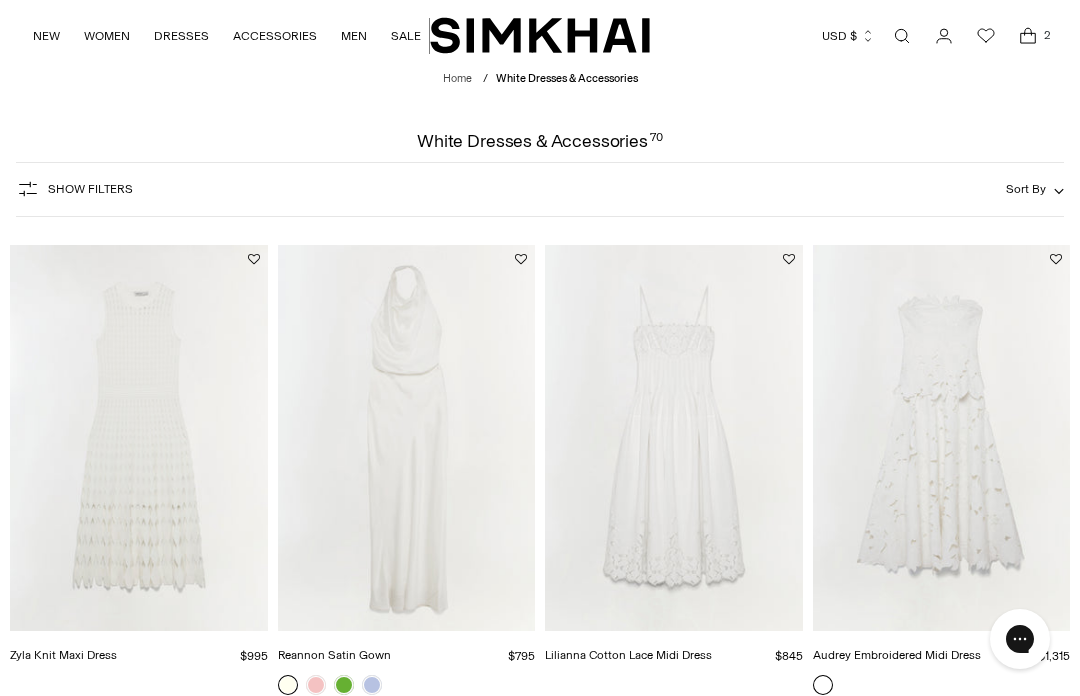 scroll, scrollTop: 0, scrollLeft: 0, axis: both 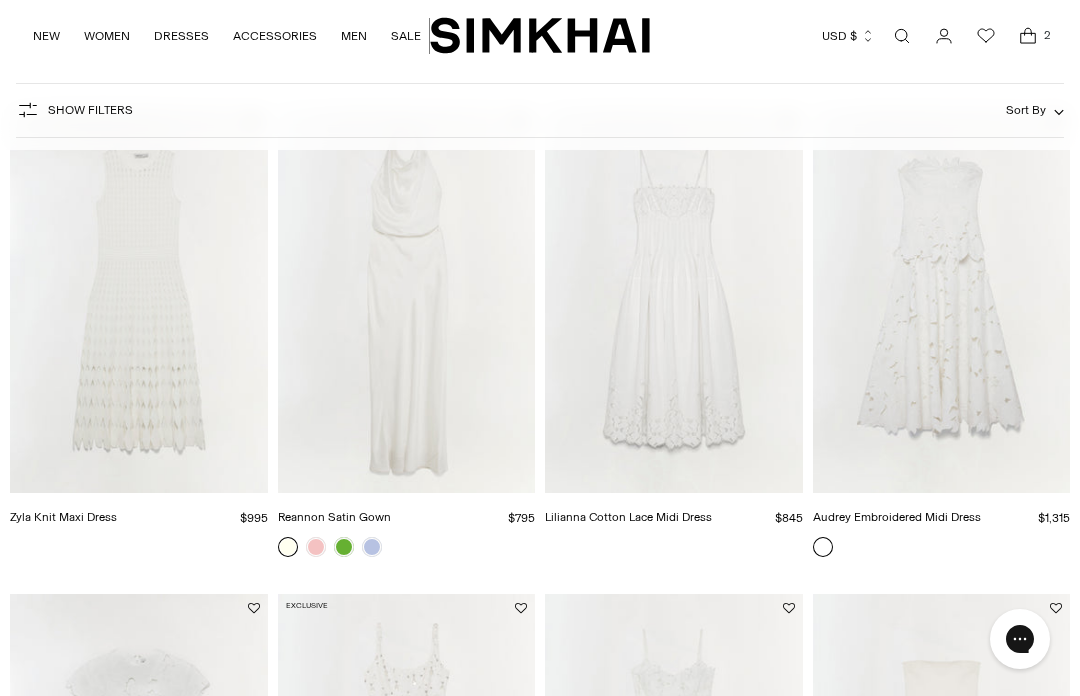 click at bounding box center (942, 300) 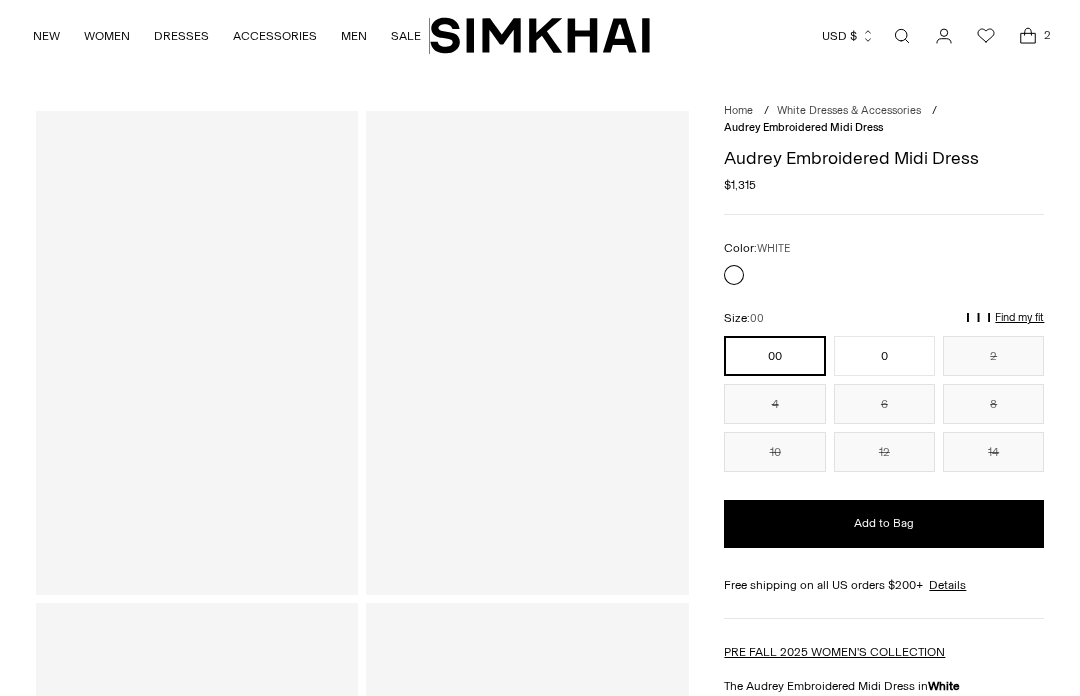 scroll, scrollTop: 0, scrollLeft: 0, axis: both 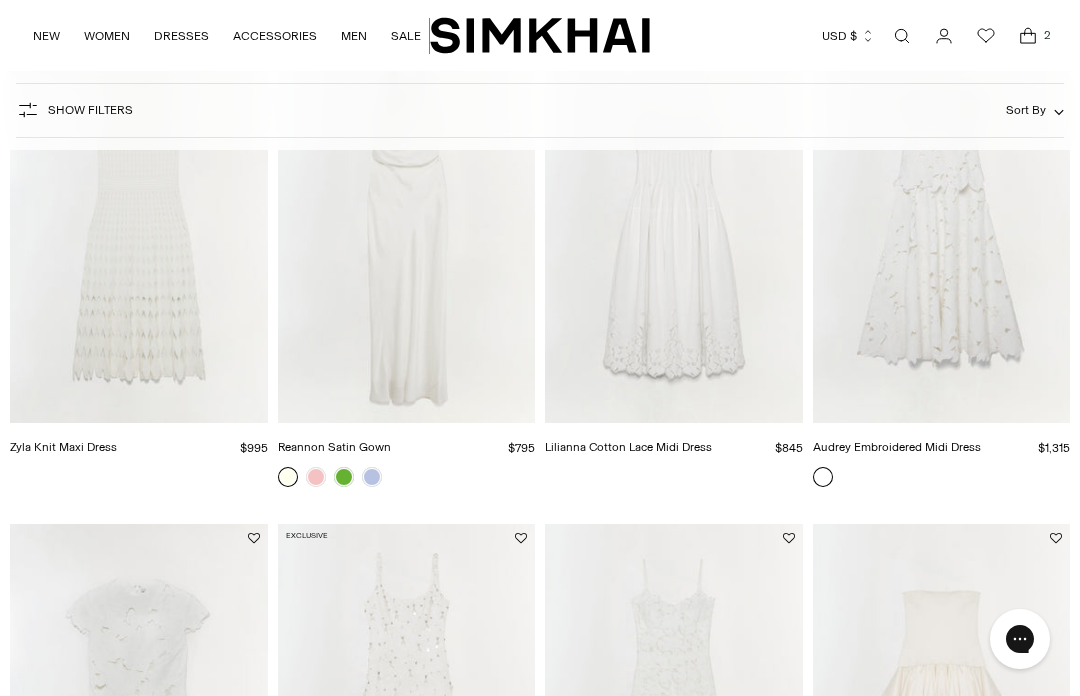 click at bounding box center [139, 230] 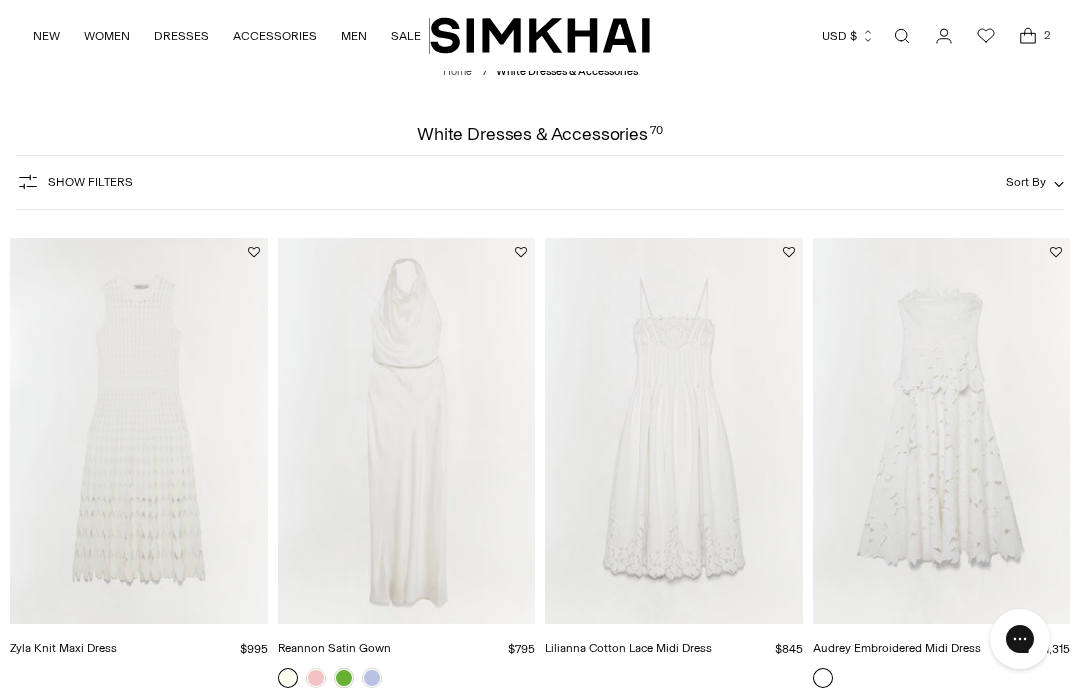 scroll, scrollTop: 6, scrollLeft: 0, axis: vertical 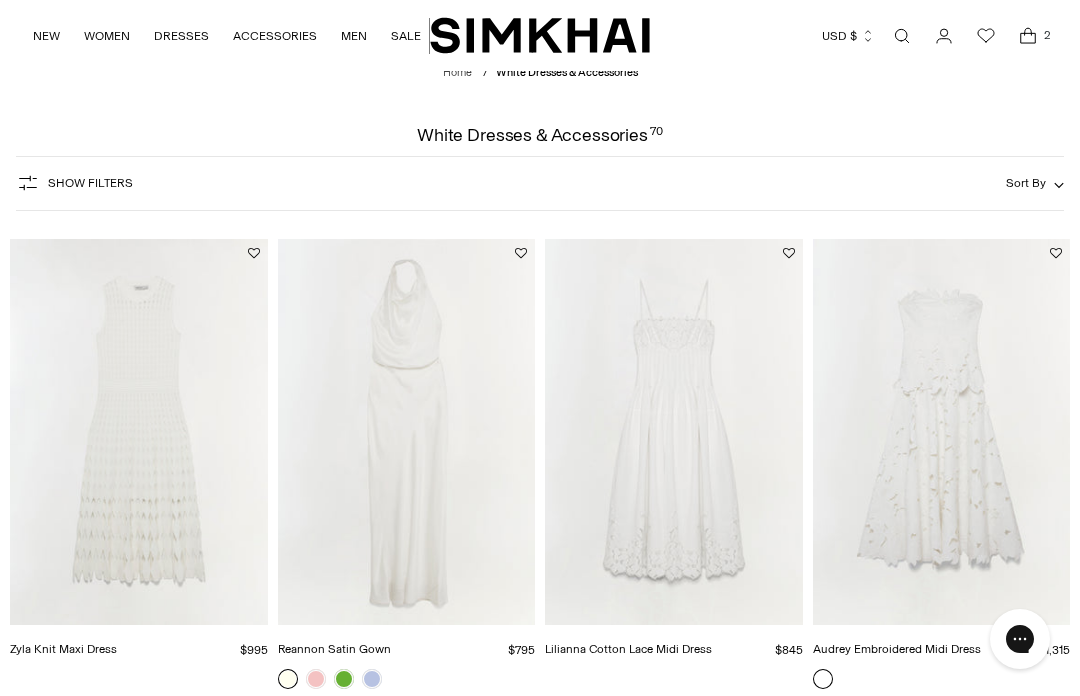 click at bounding box center [407, 432] 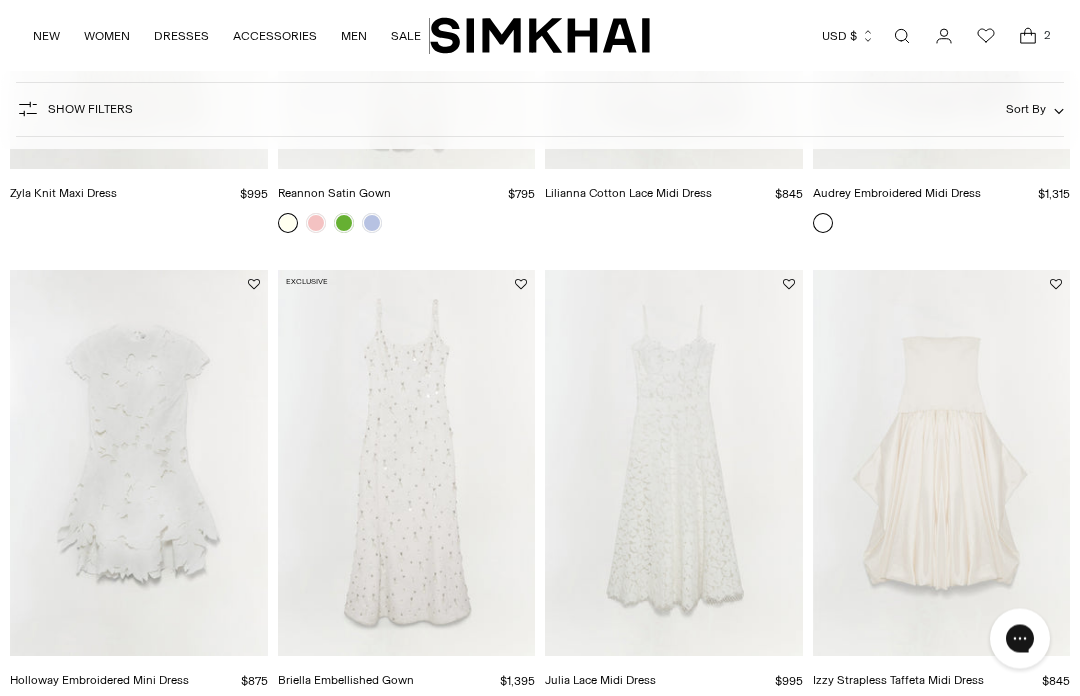 scroll, scrollTop: 462, scrollLeft: 0, axis: vertical 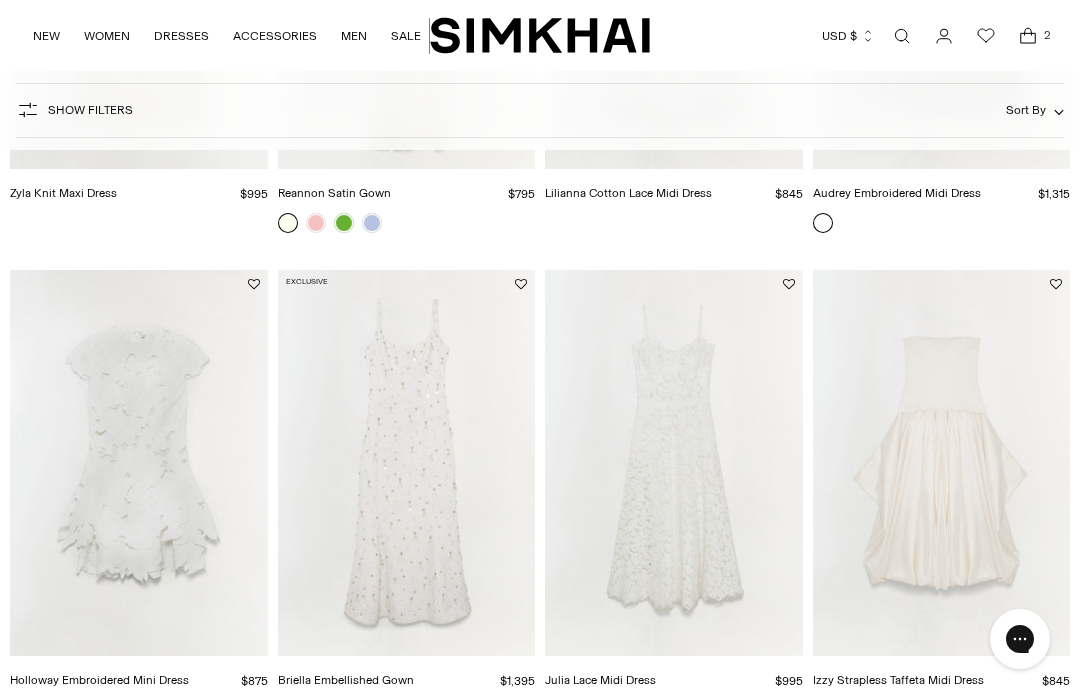 click at bounding box center (139, 463) 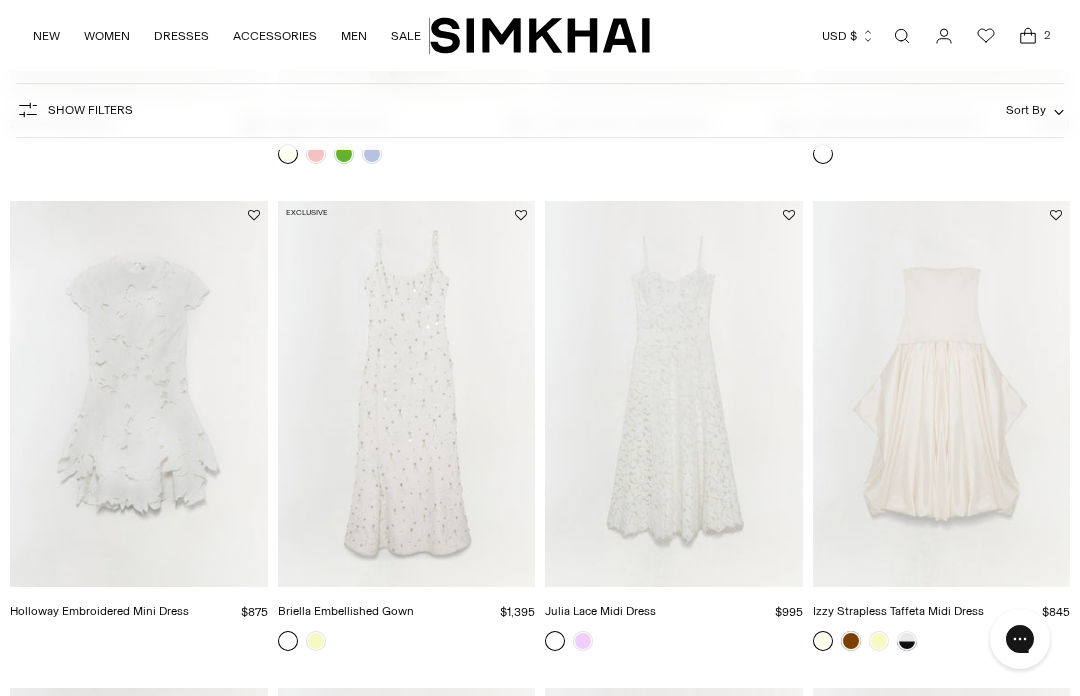 click at bounding box center (407, 394) 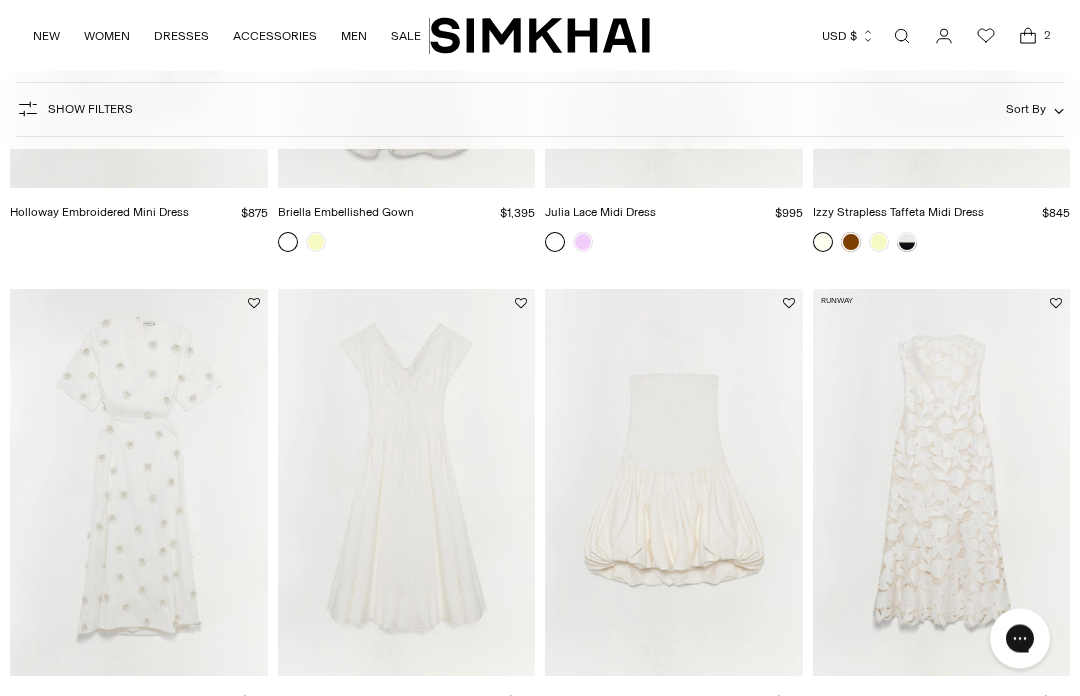 scroll, scrollTop: 929, scrollLeft: 0, axis: vertical 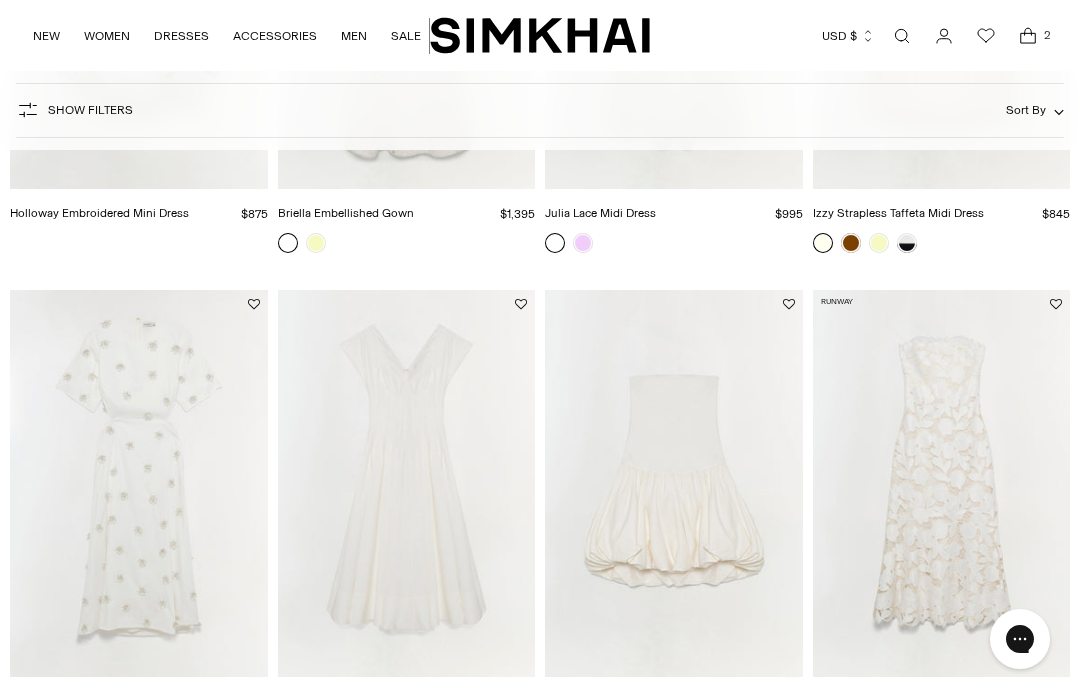 click at bounding box center (674, 483) 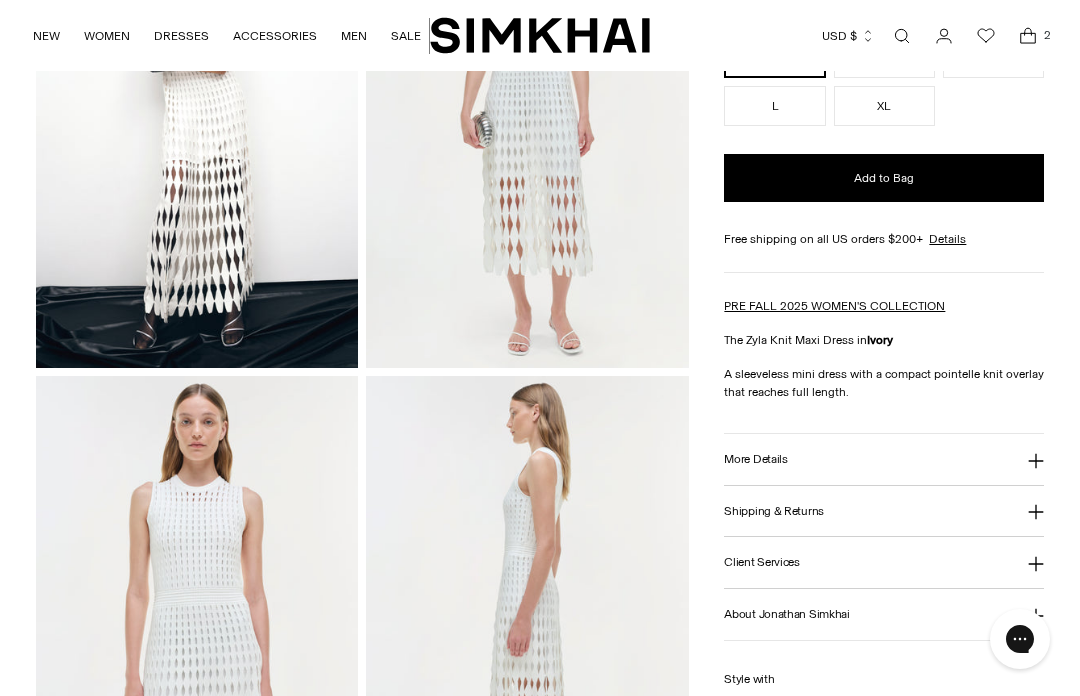 scroll, scrollTop: 0, scrollLeft: 0, axis: both 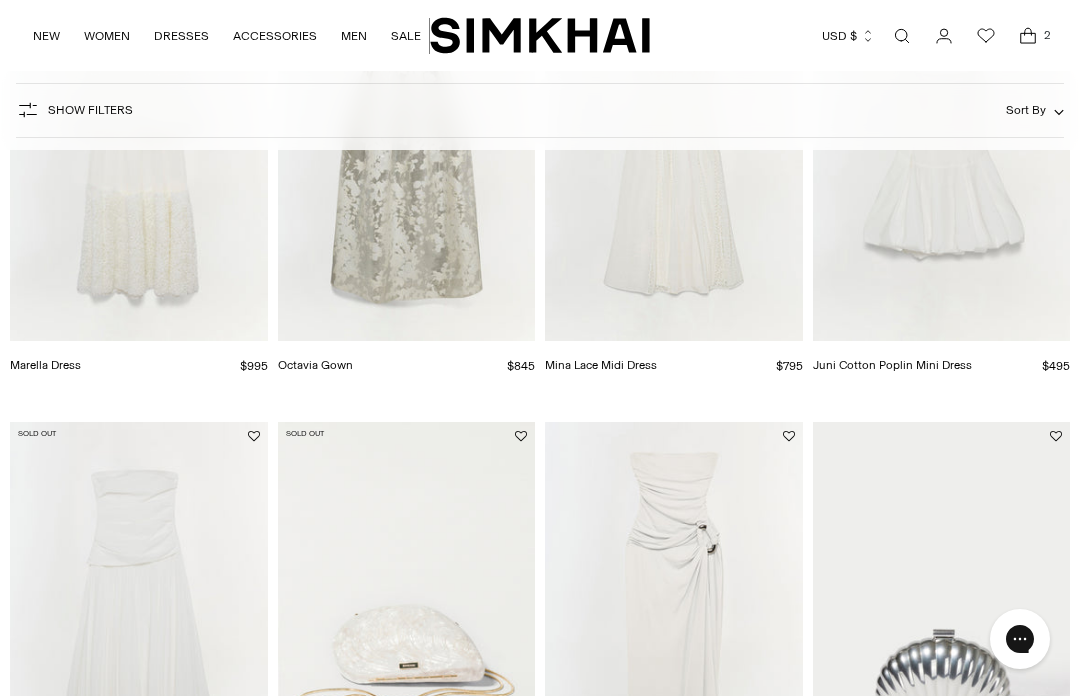 click at bounding box center [139, 615] 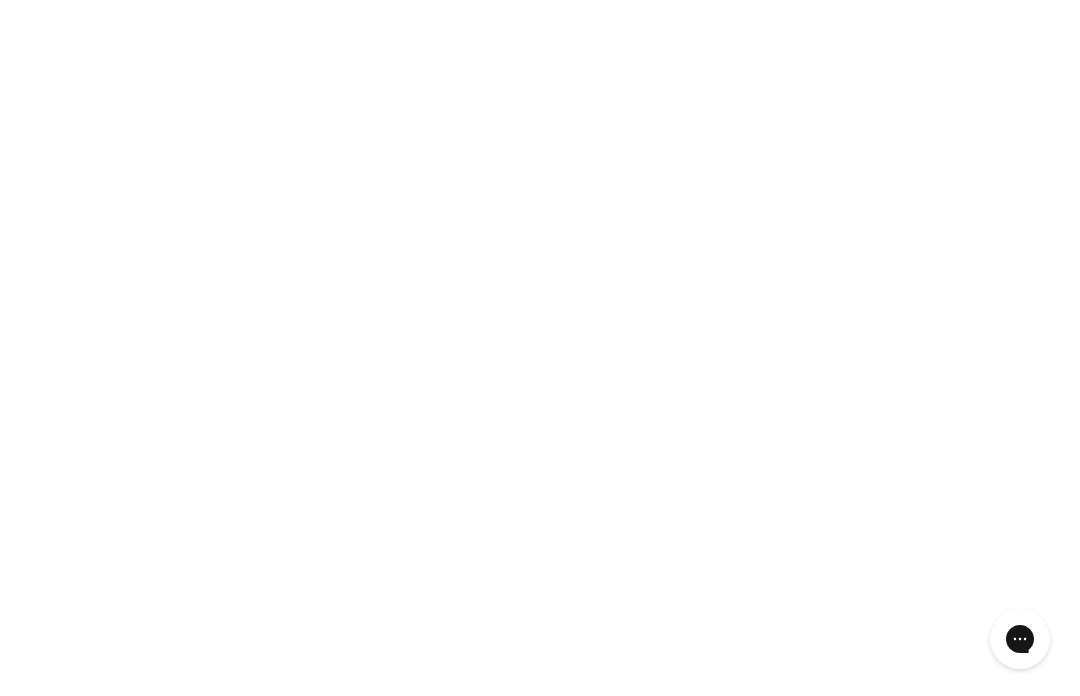 click at bounding box center [139, 615] 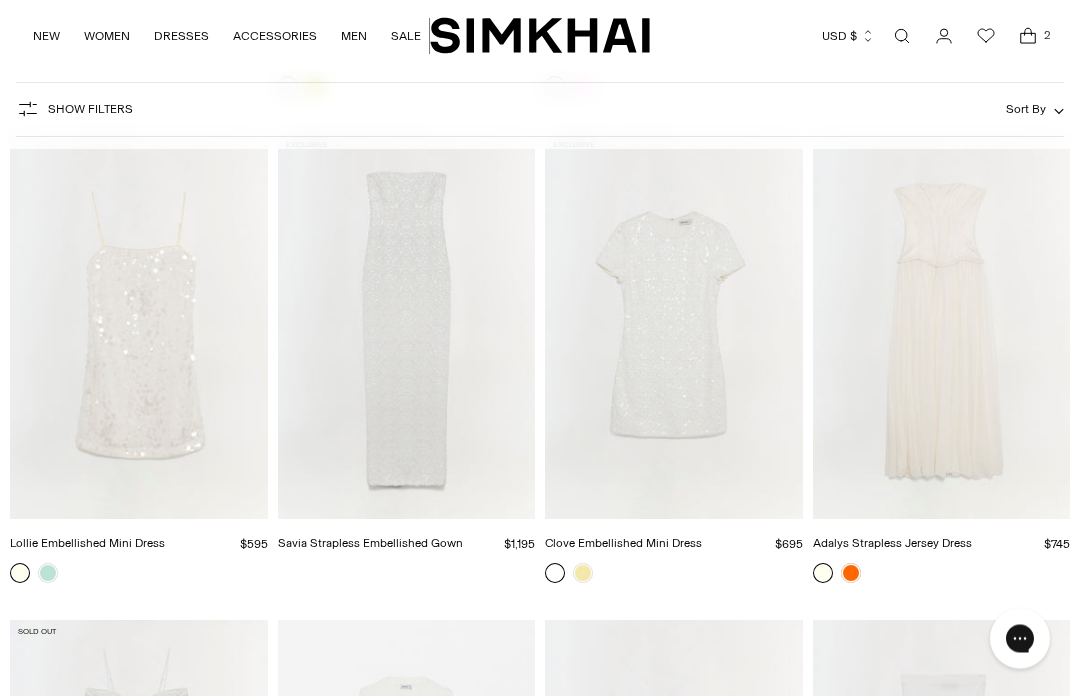 scroll, scrollTop: 3495, scrollLeft: 0, axis: vertical 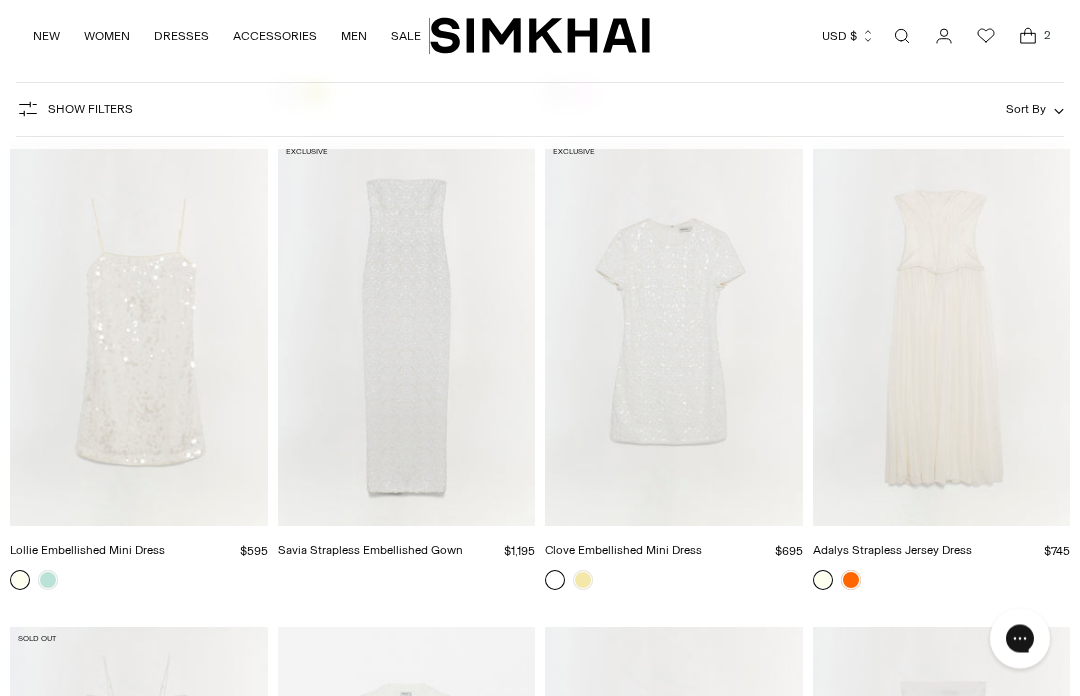 click at bounding box center [942, 334] 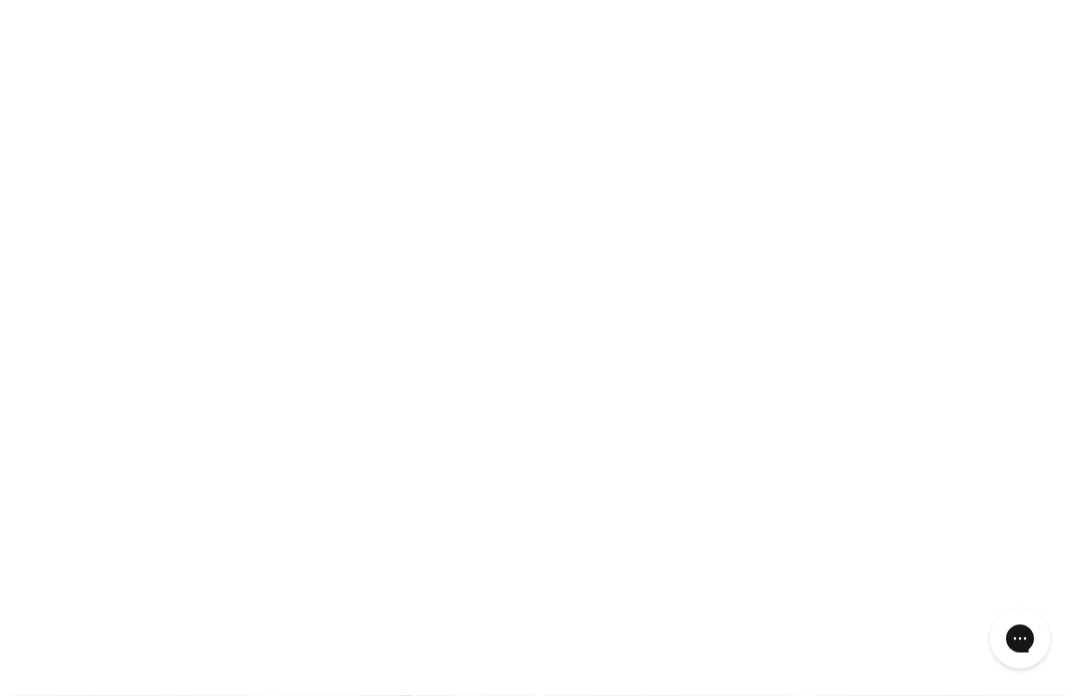 scroll, scrollTop: 3496, scrollLeft: 0, axis: vertical 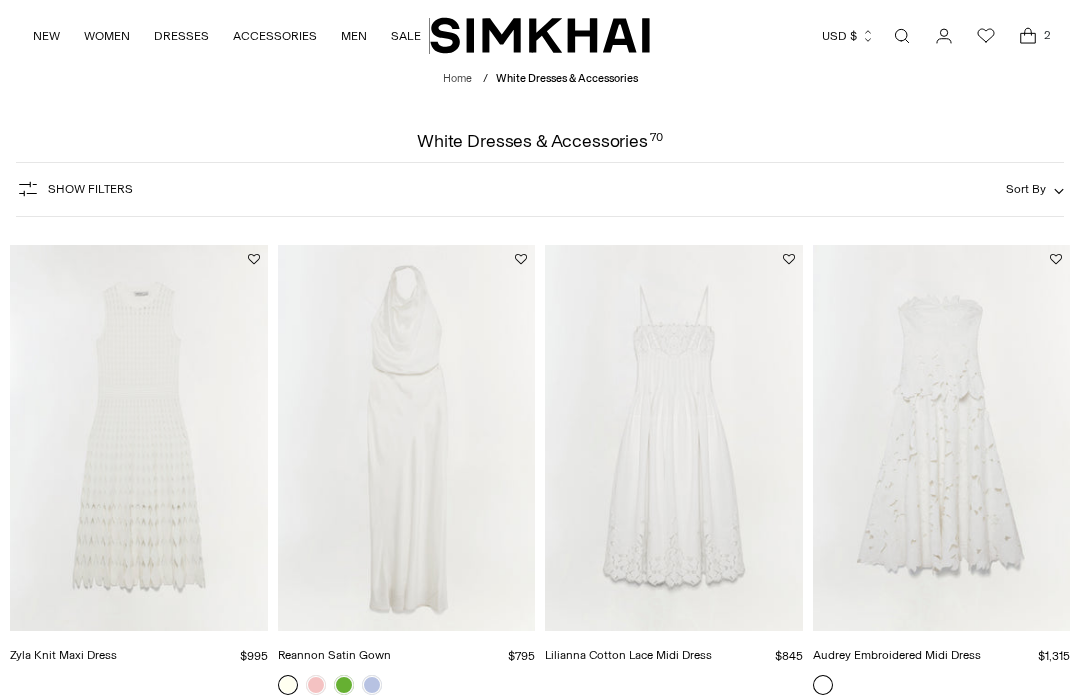 click on "Show Filters" at bounding box center (74, 189) 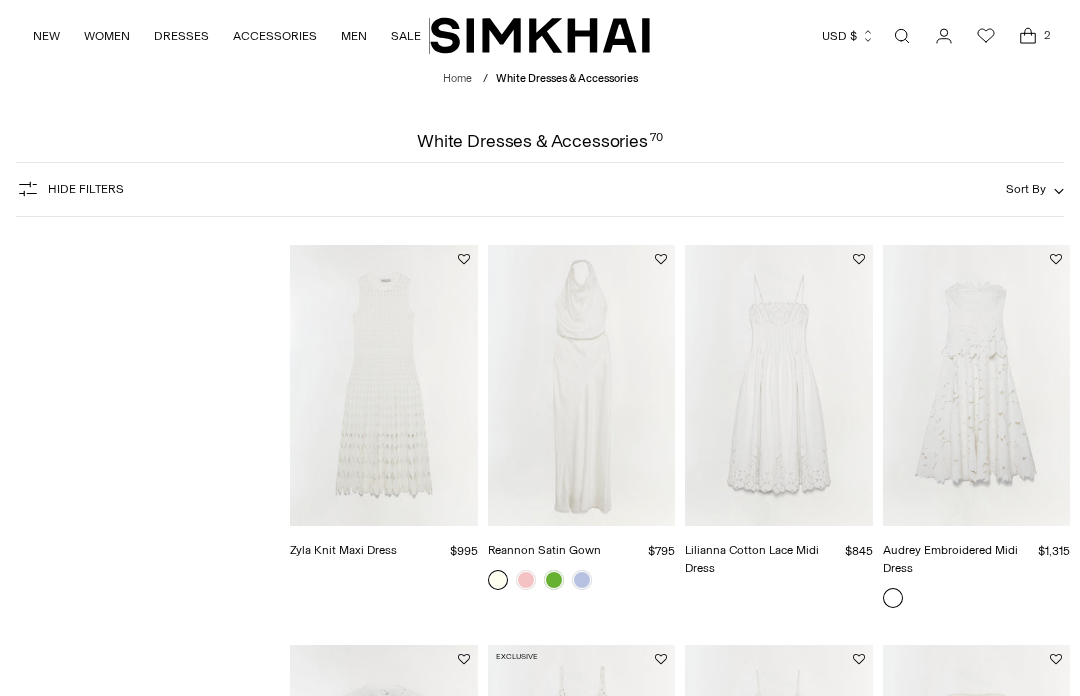 click on "NEW" at bounding box center (46, 36) 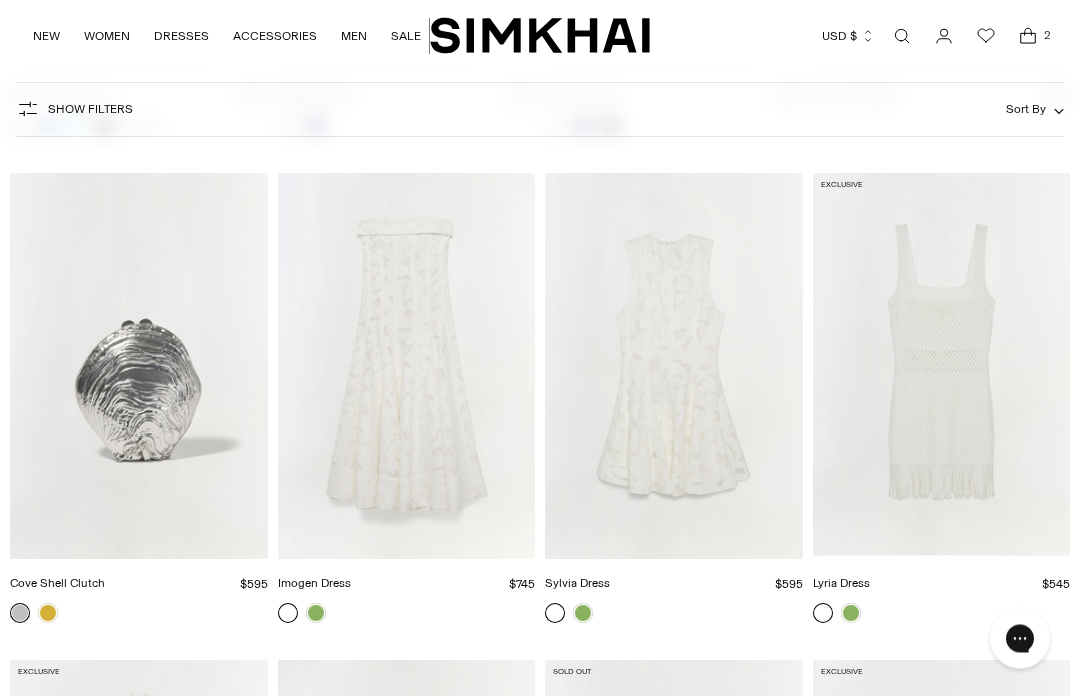 scroll, scrollTop: 5412, scrollLeft: 0, axis: vertical 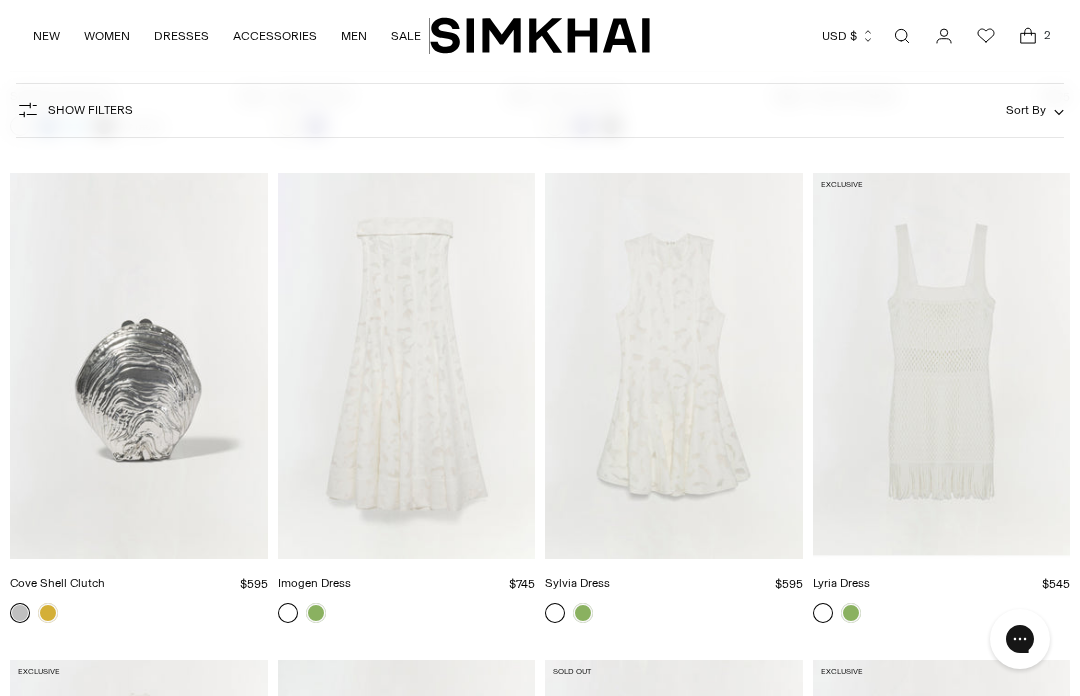 click at bounding box center (583, 613) 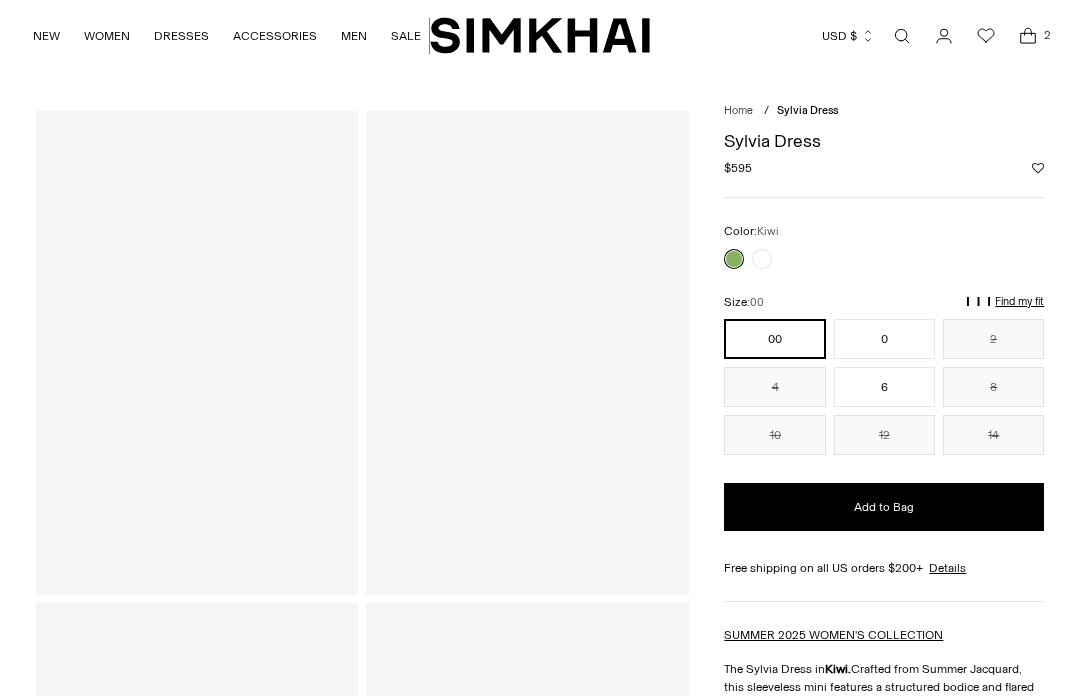 scroll, scrollTop: 0, scrollLeft: 0, axis: both 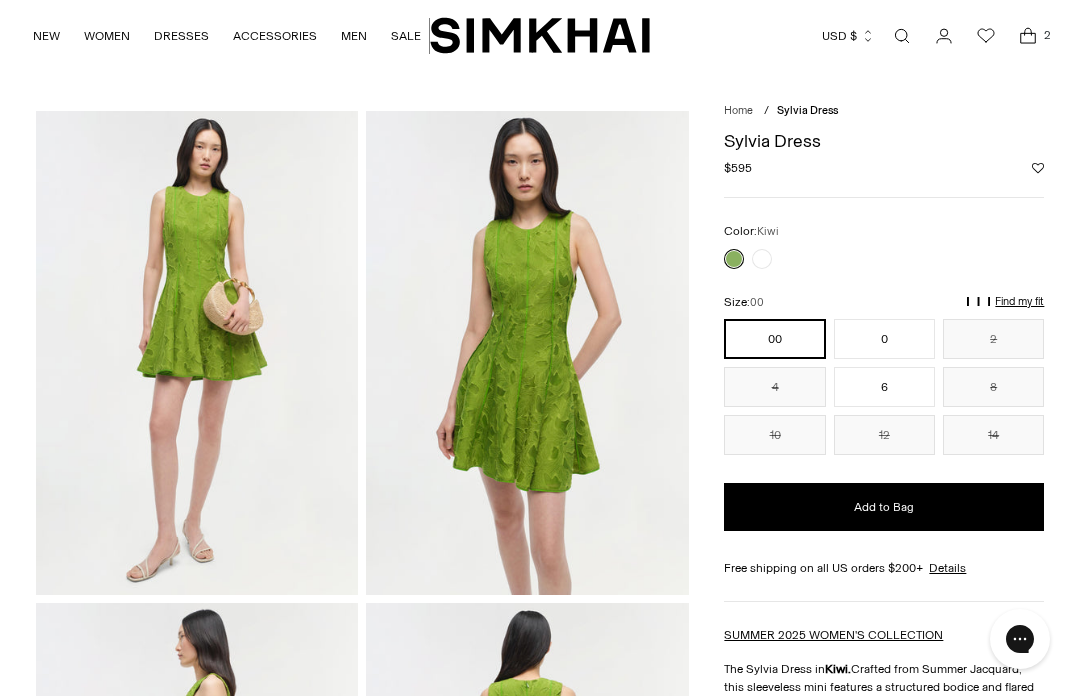 click at bounding box center [762, 259] 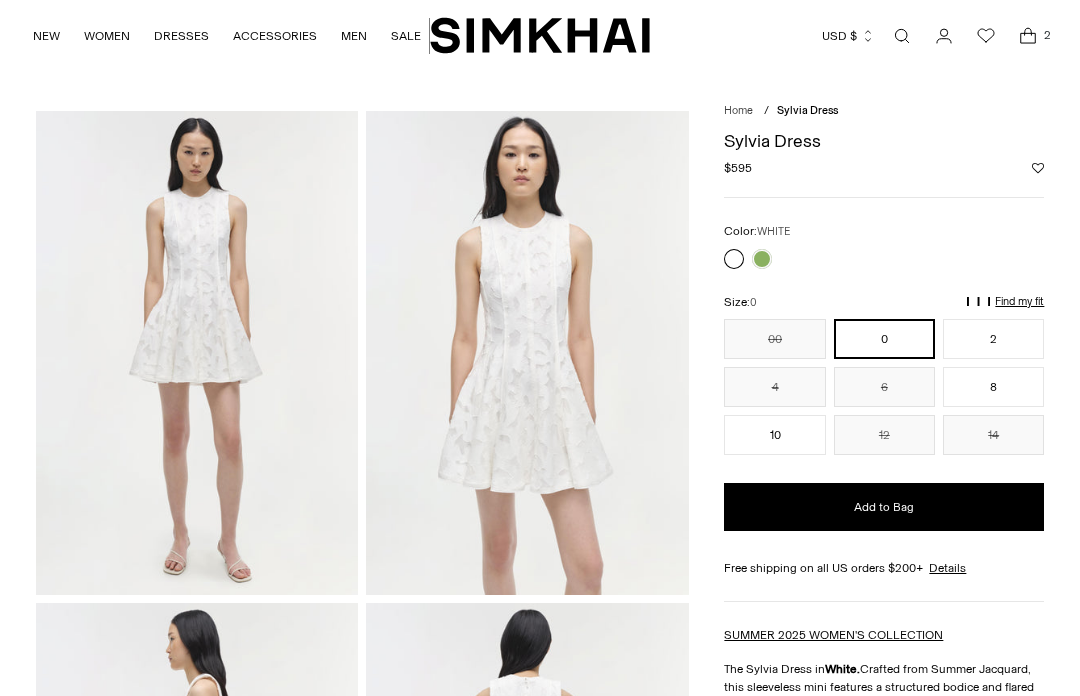 scroll, scrollTop: 0, scrollLeft: 0, axis: both 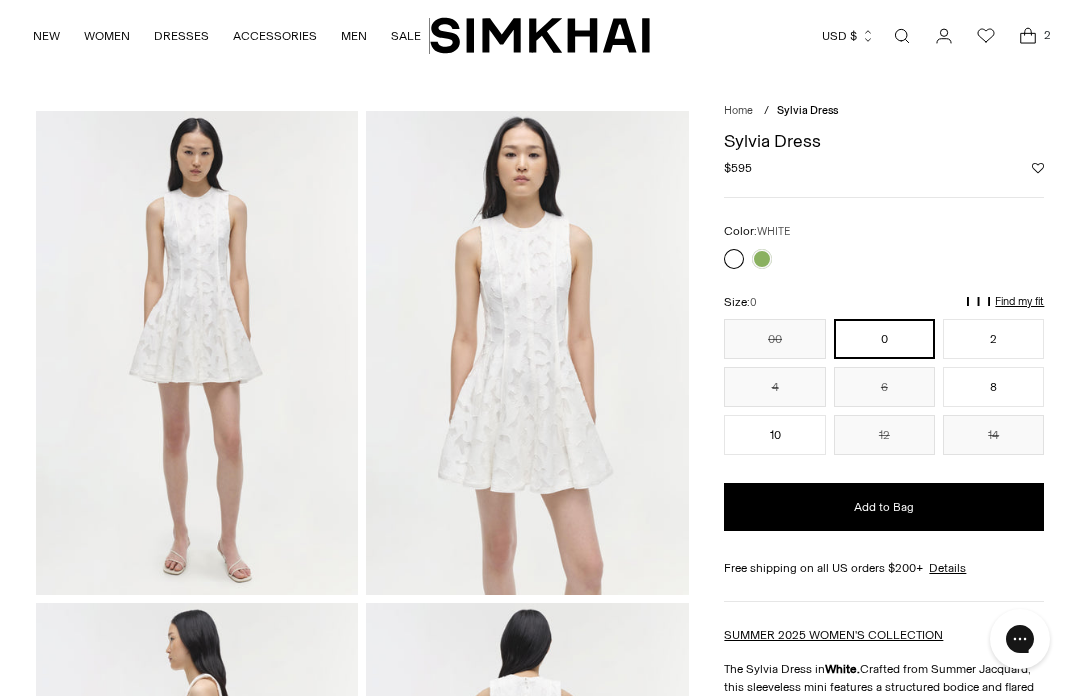 click at bounding box center [762, 259] 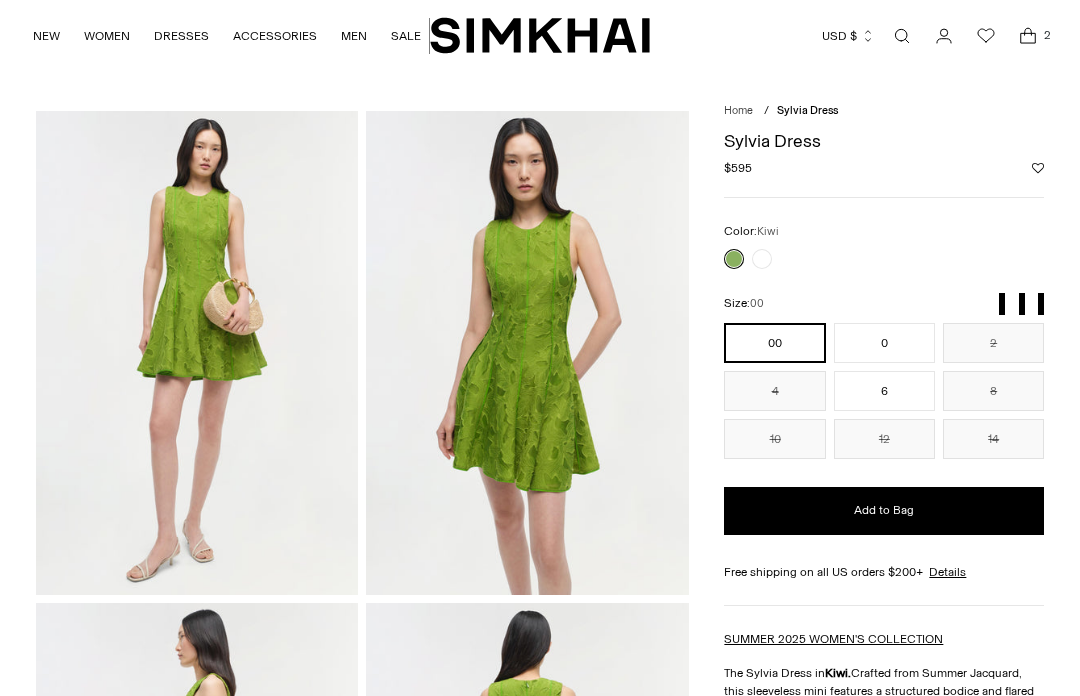 scroll, scrollTop: 0, scrollLeft: 0, axis: both 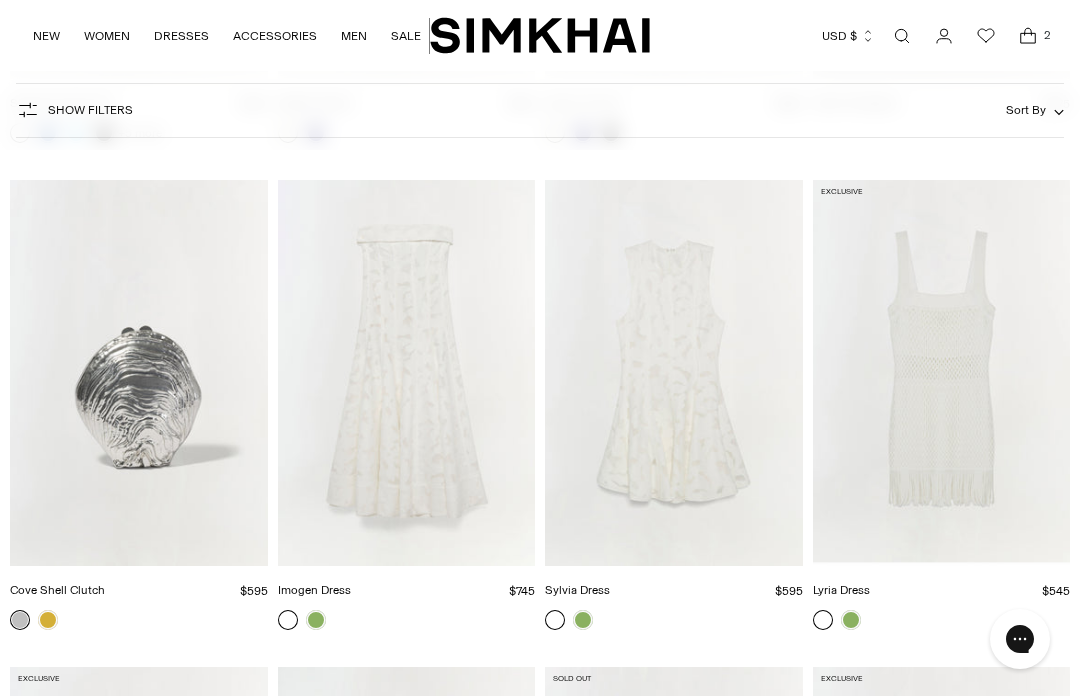click at bounding box center [942, 373] 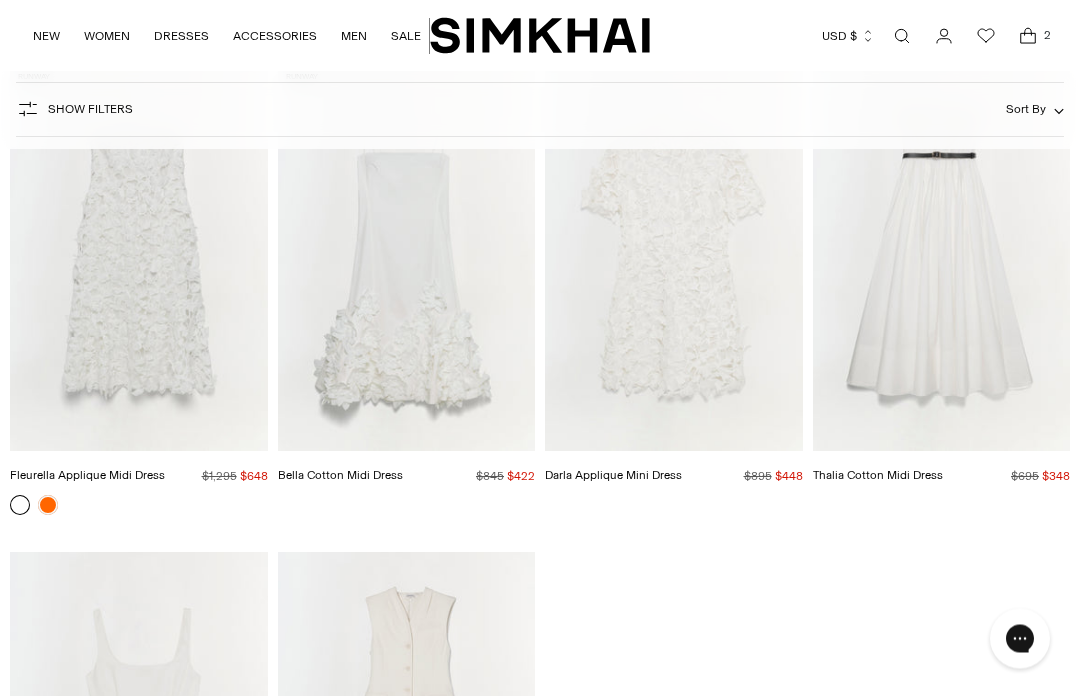 scroll, scrollTop: 7955, scrollLeft: 0, axis: vertical 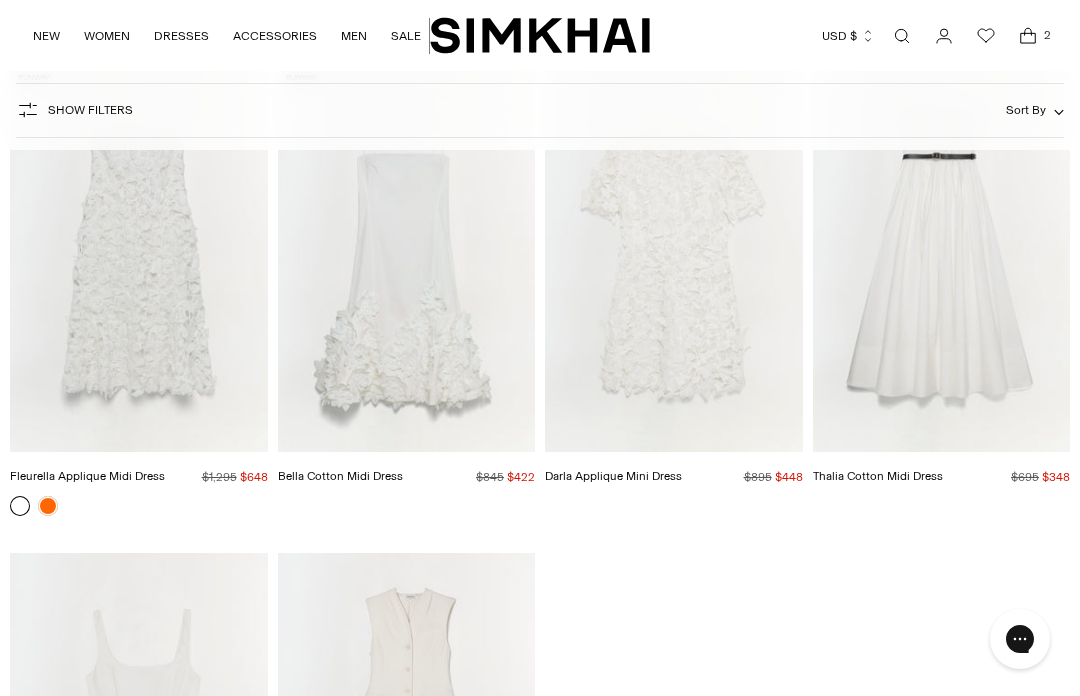 click at bounding box center [139, 259] 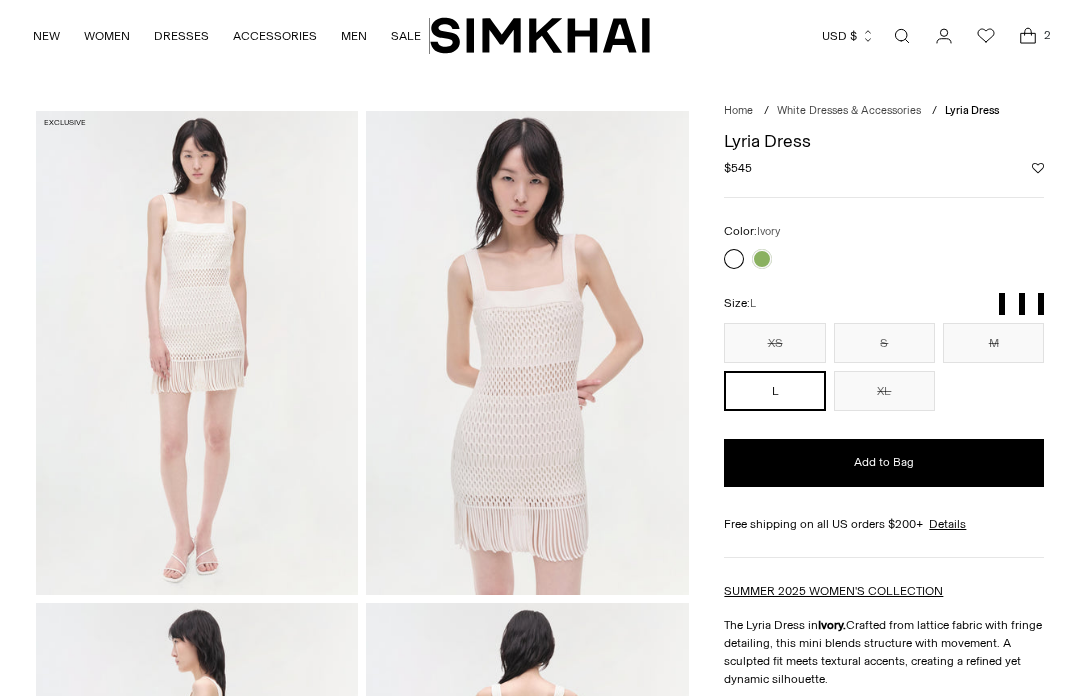 scroll, scrollTop: 0, scrollLeft: 0, axis: both 